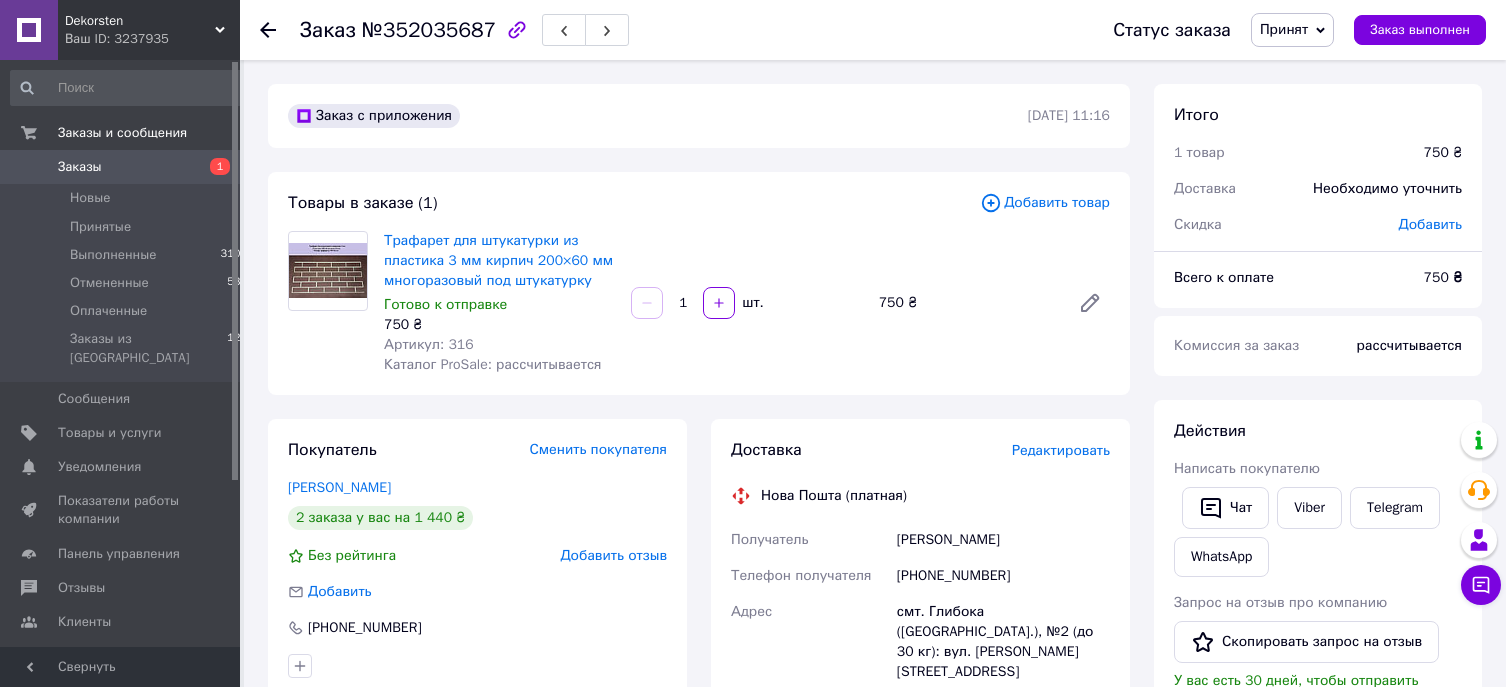 scroll, scrollTop: 0, scrollLeft: 0, axis: both 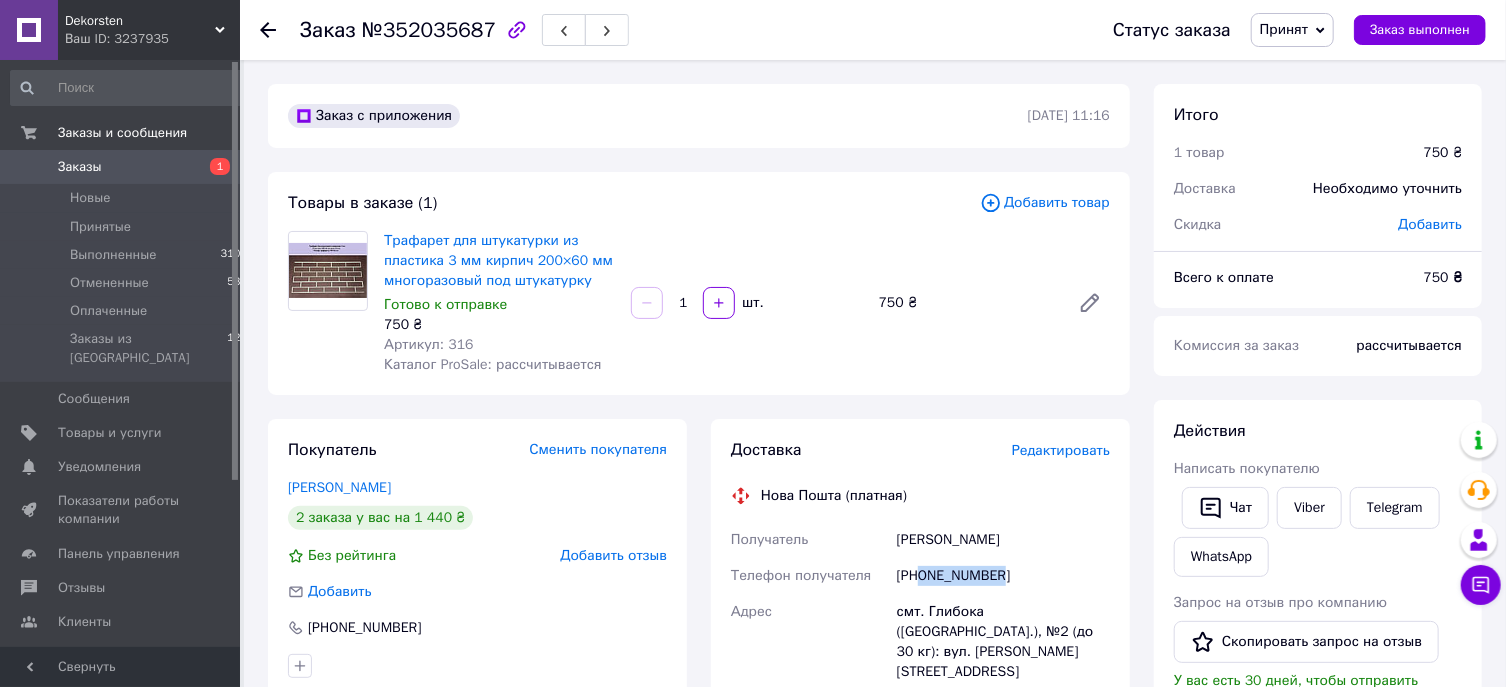 drag, startPoint x: 1016, startPoint y: 576, endPoint x: 922, endPoint y: 577, distance: 94.00532 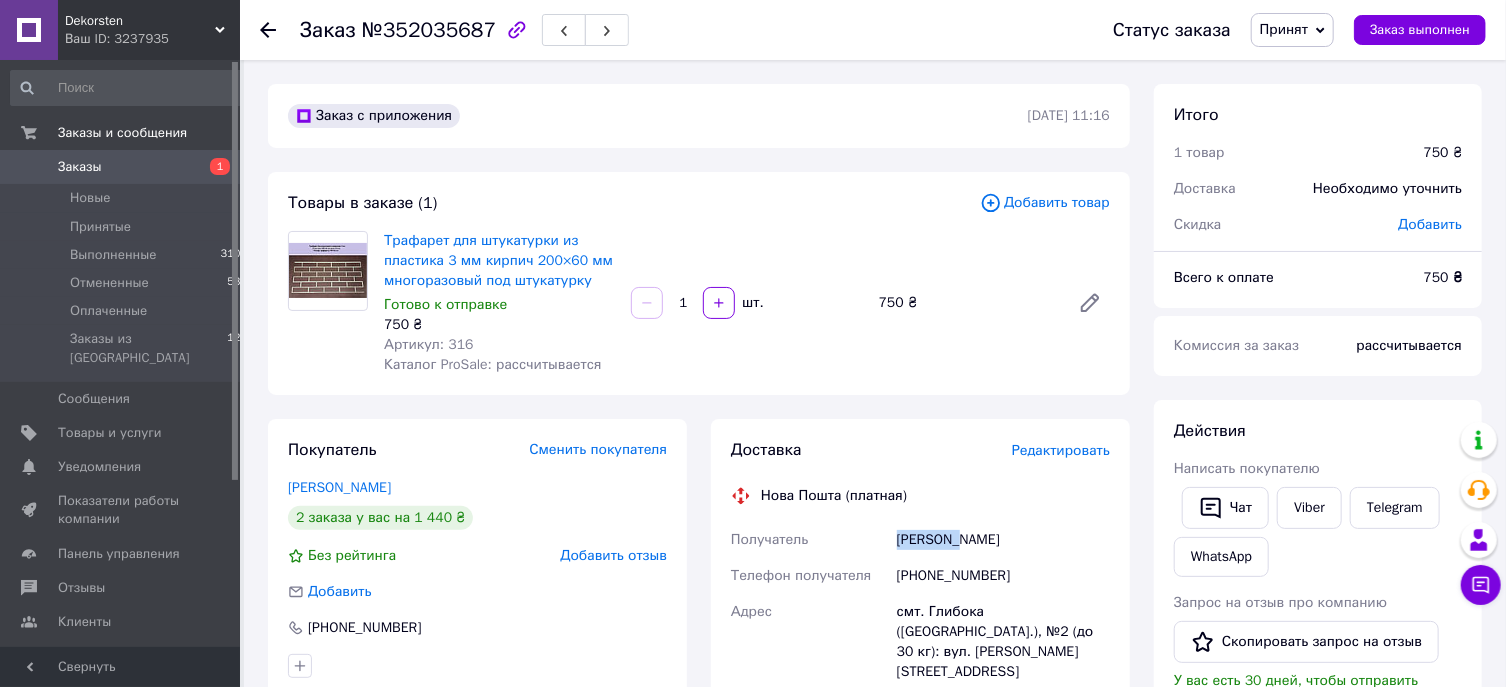 drag, startPoint x: 959, startPoint y: 536, endPoint x: 831, endPoint y: 545, distance: 128.31601 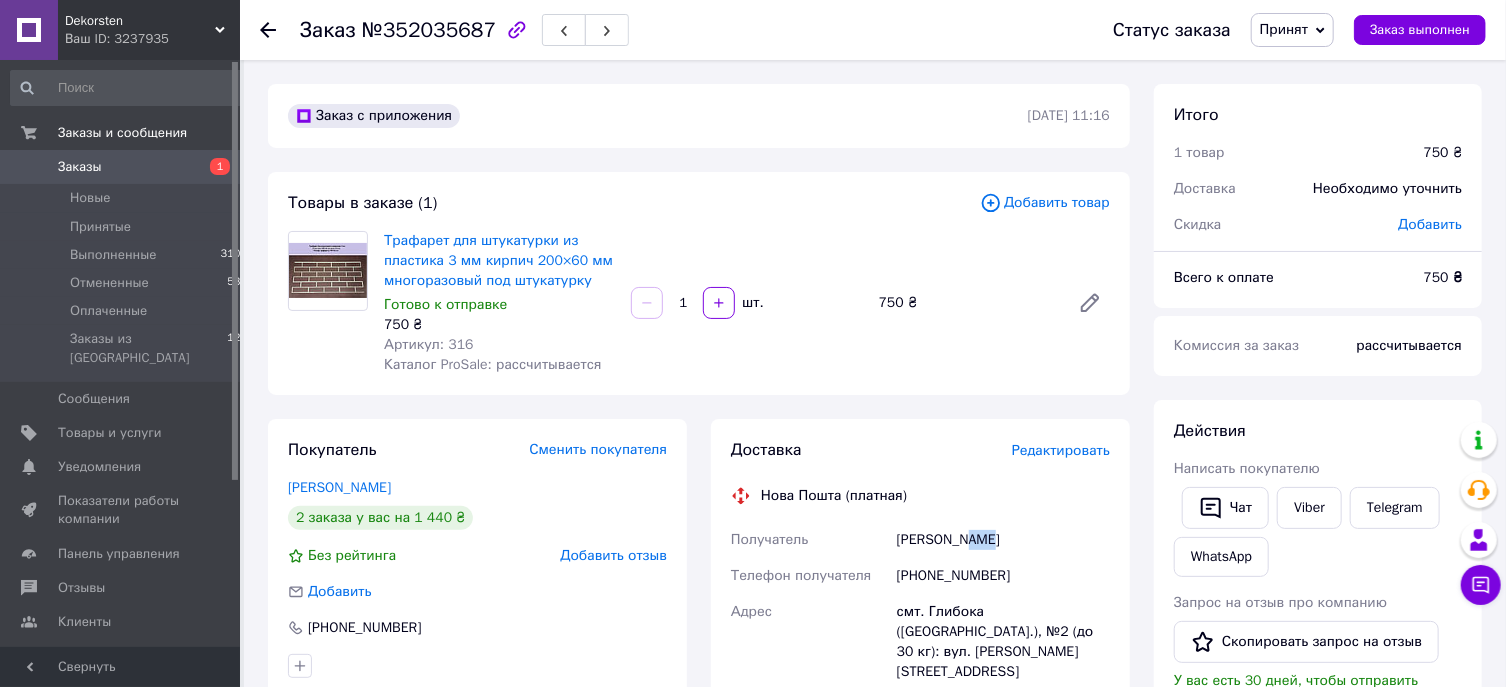 drag, startPoint x: 1017, startPoint y: 534, endPoint x: 966, endPoint y: 537, distance: 51.088158 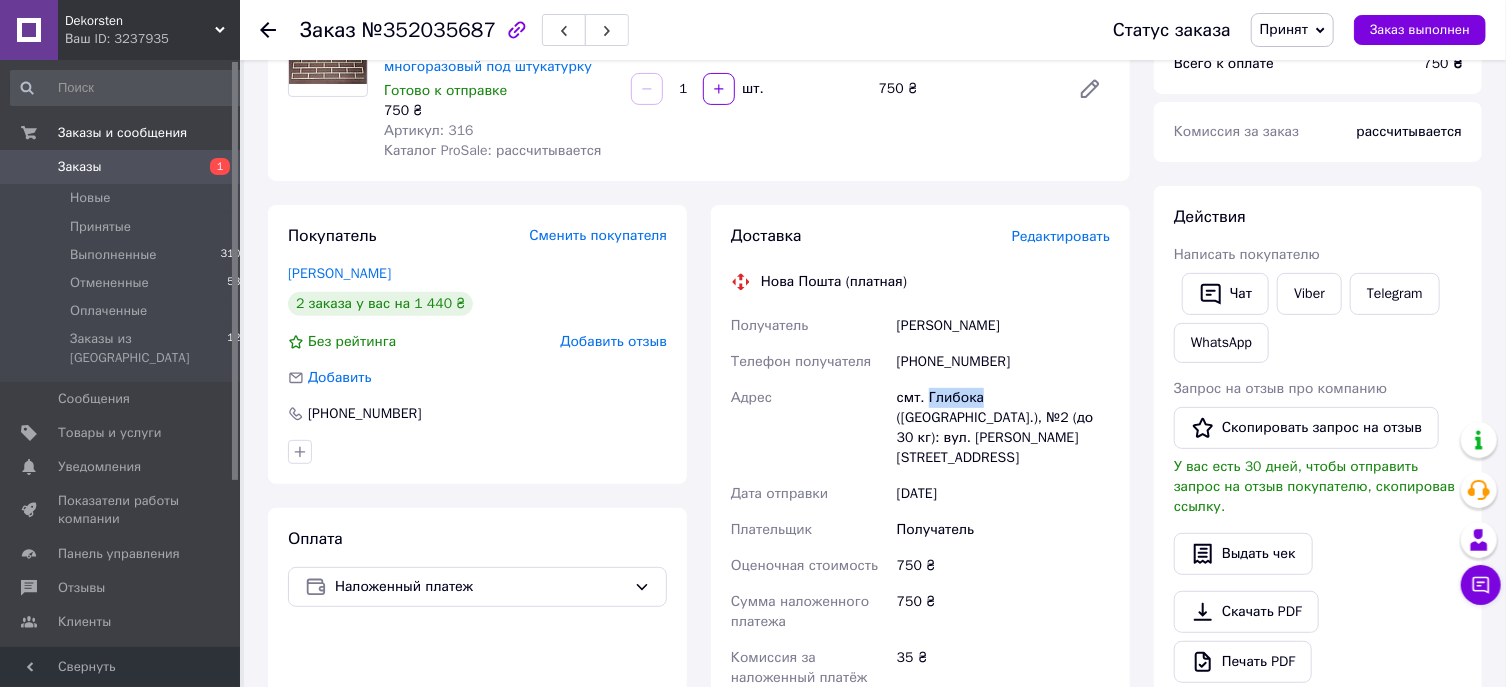 drag, startPoint x: 978, startPoint y: 396, endPoint x: 925, endPoint y: 394, distance: 53.037724 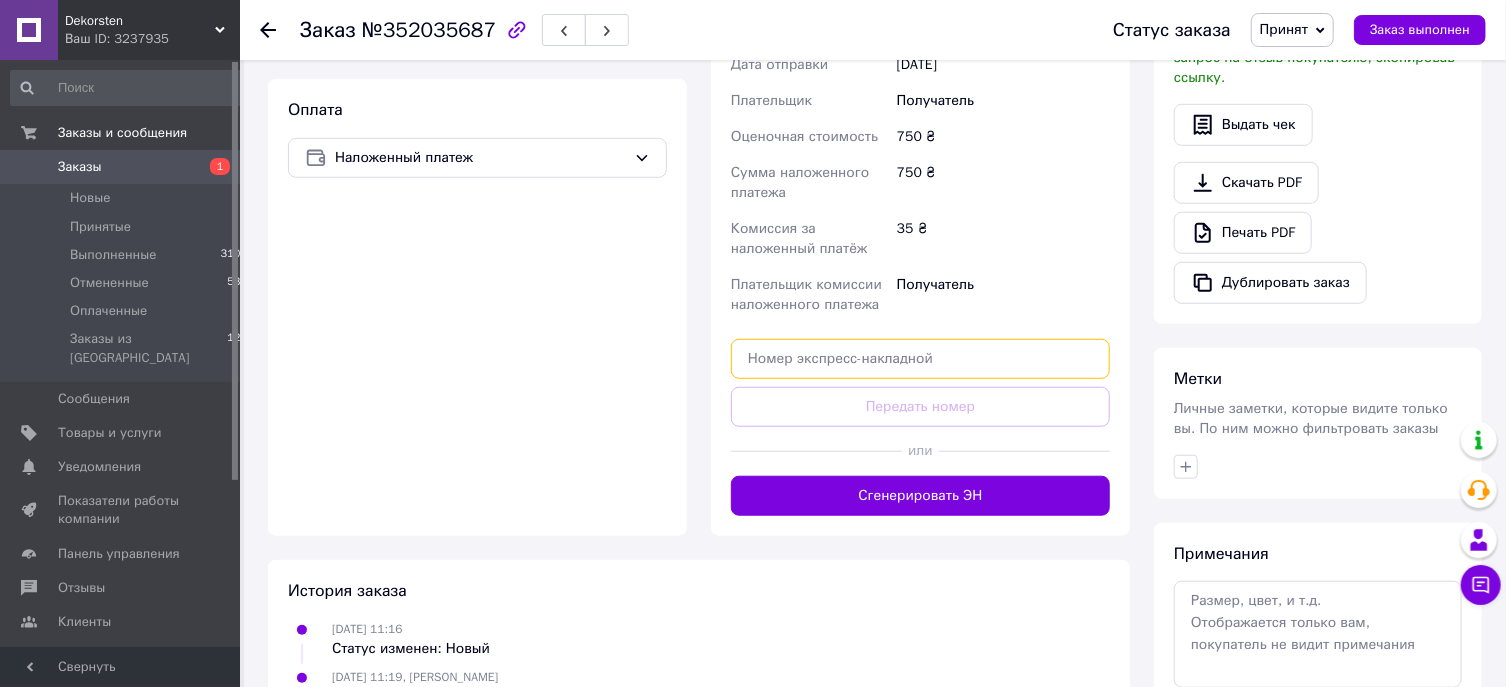 click at bounding box center (920, 359) 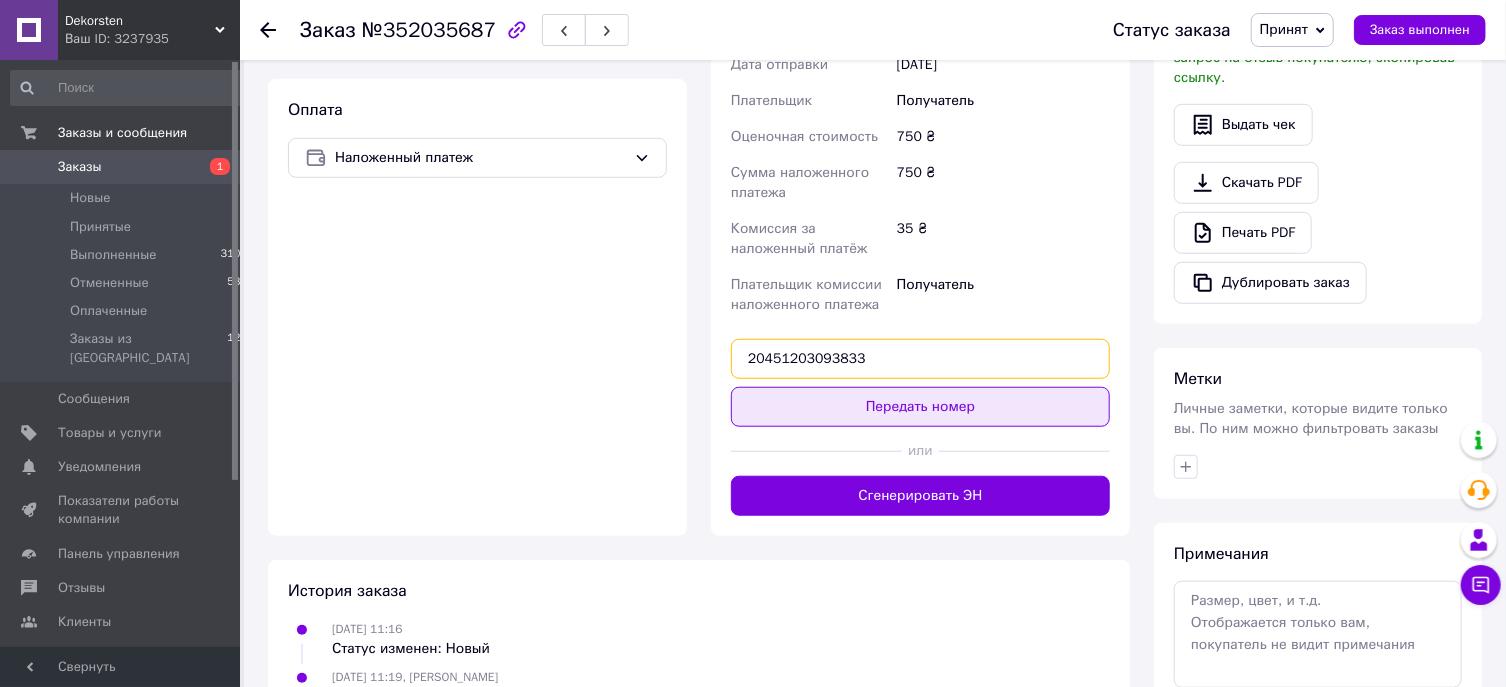 type on "20451203093833" 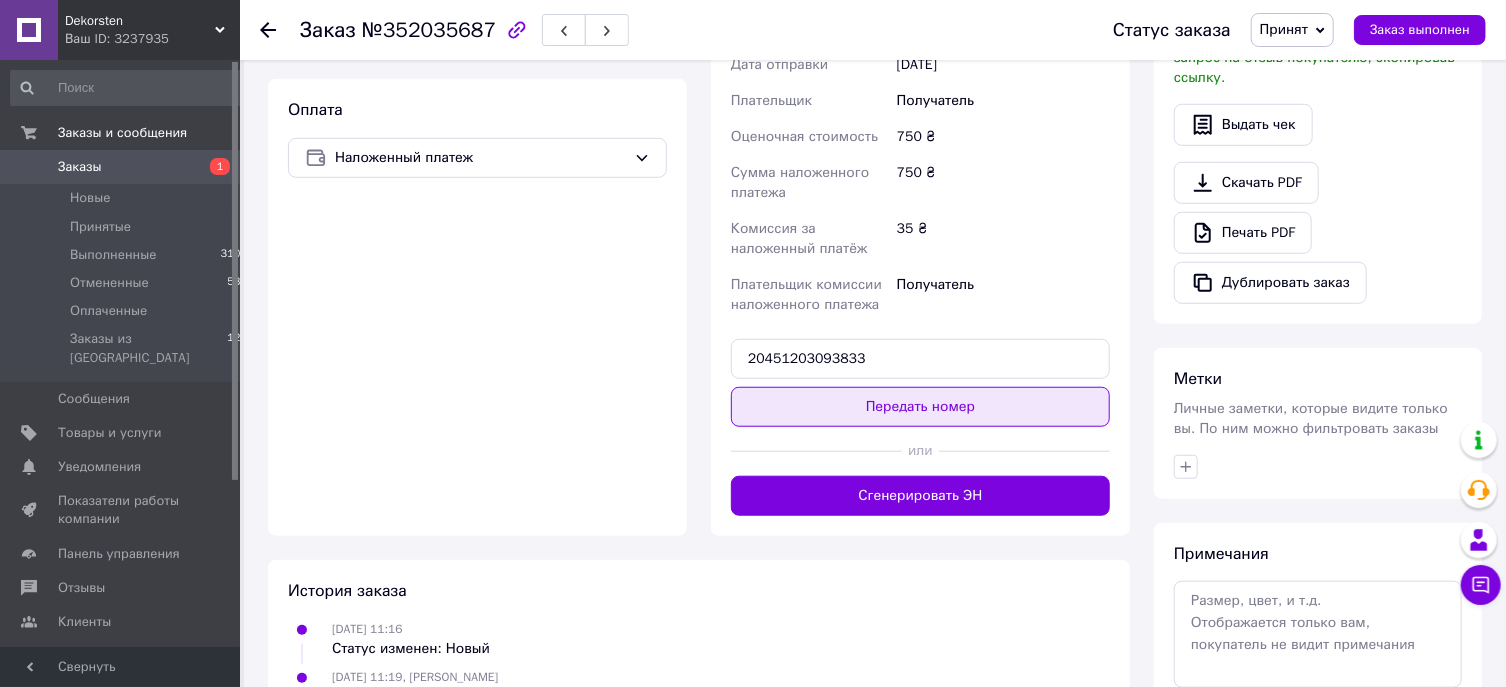 click on "Передать номер" at bounding box center (920, 407) 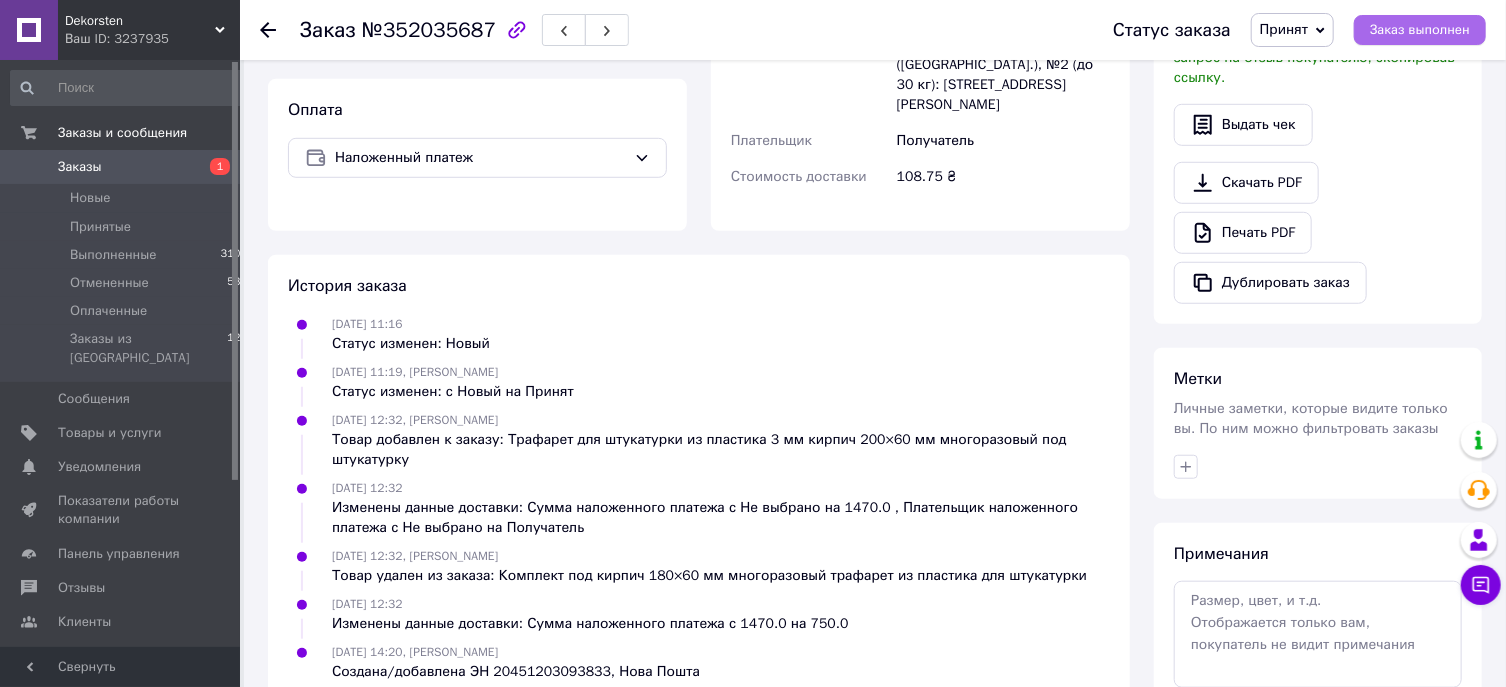 click on "Заказ выполнен" at bounding box center [1420, 30] 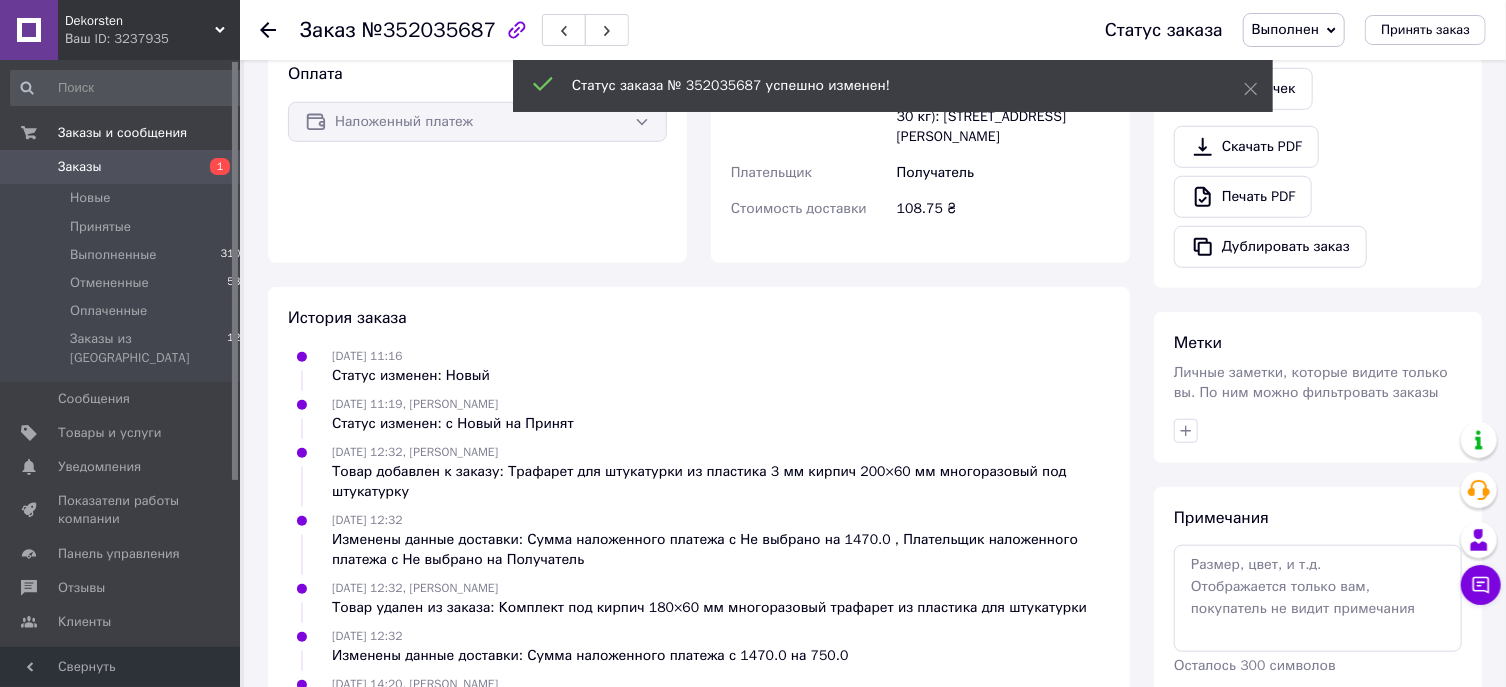 scroll, scrollTop: 607, scrollLeft: 0, axis: vertical 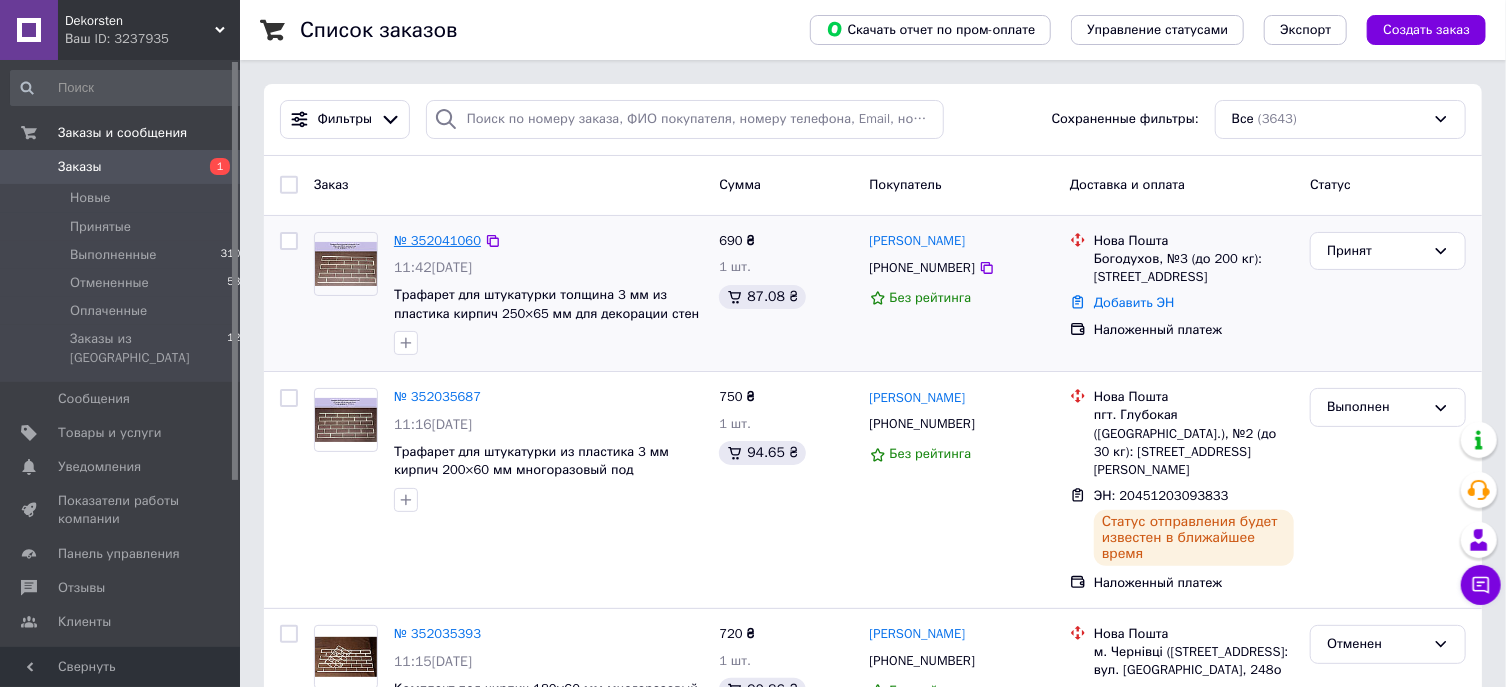 click on "№ 352041060" at bounding box center (437, 240) 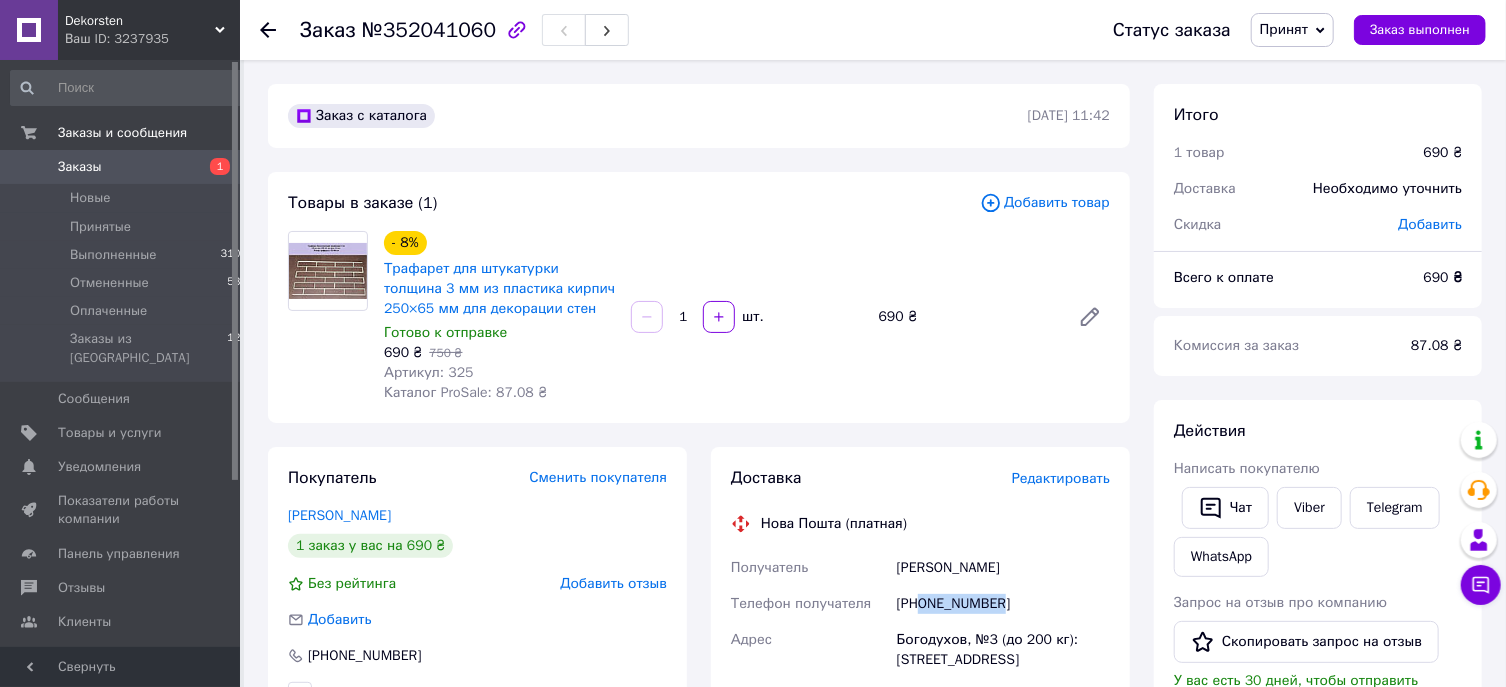 drag, startPoint x: 1023, startPoint y: 607, endPoint x: 923, endPoint y: 605, distance: 100.02 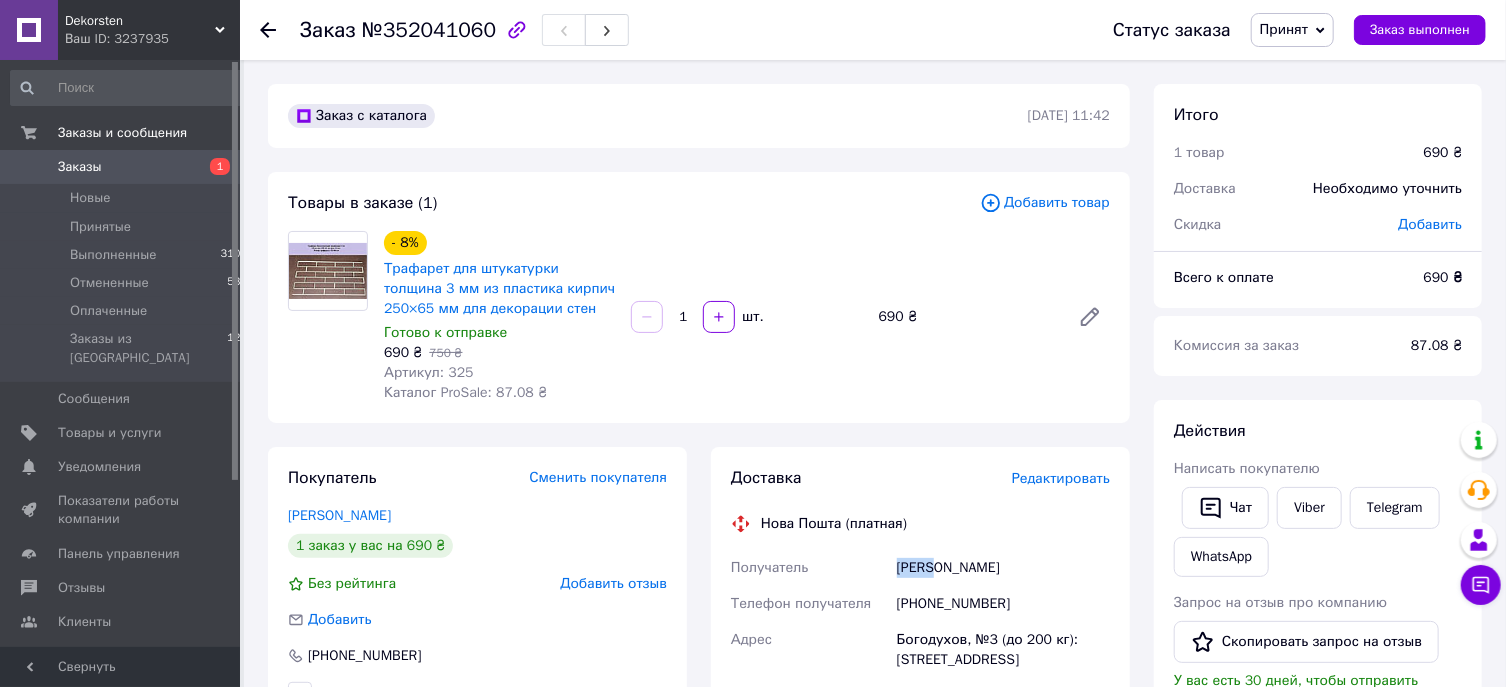 drag, startPoint x: 939, startPoint y: 568, endPoint x: 858, endPoint y: 567, distance: 81.00617 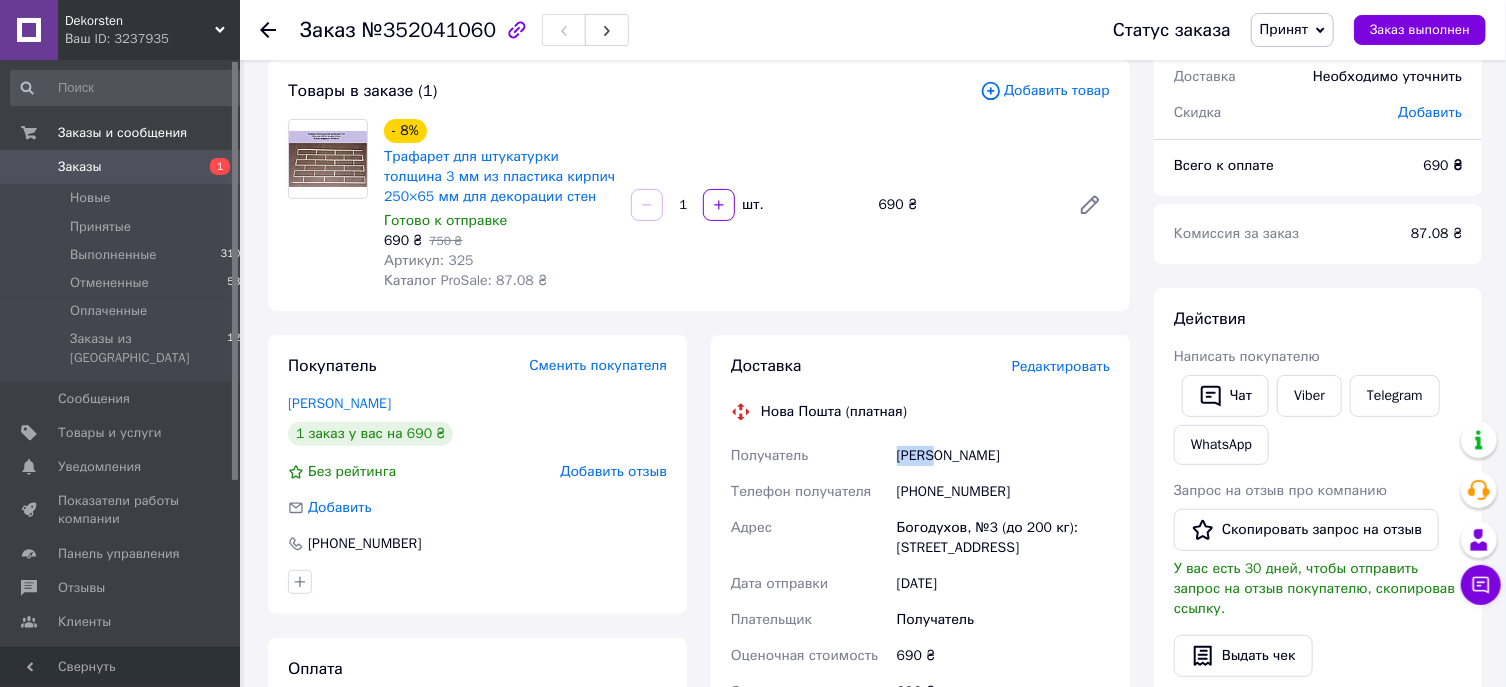 scroll, scrollTop: 214, scrollLeft: 0, axis: vertical 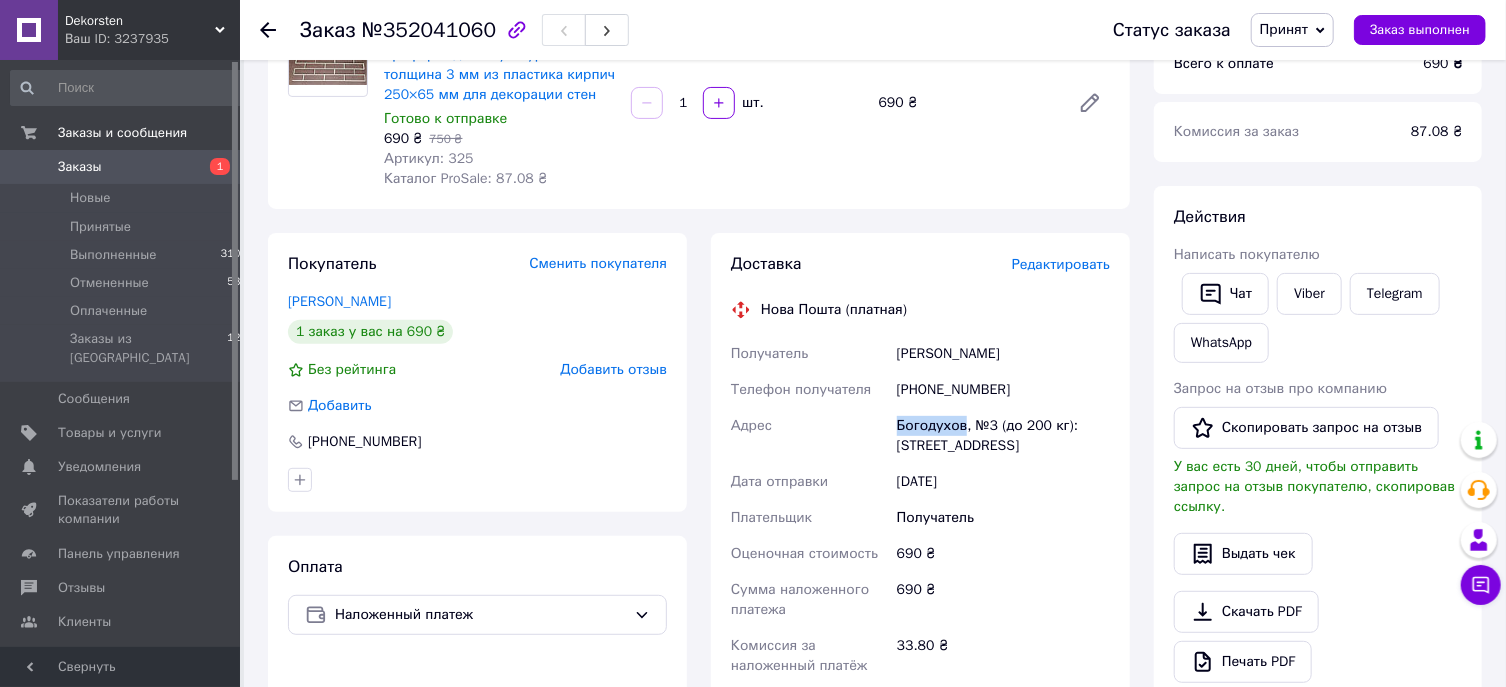 drag, startPoint x: 965, startPoint y: 425, endPoint x: 842, endPoint y: 430, distance: 123.101585 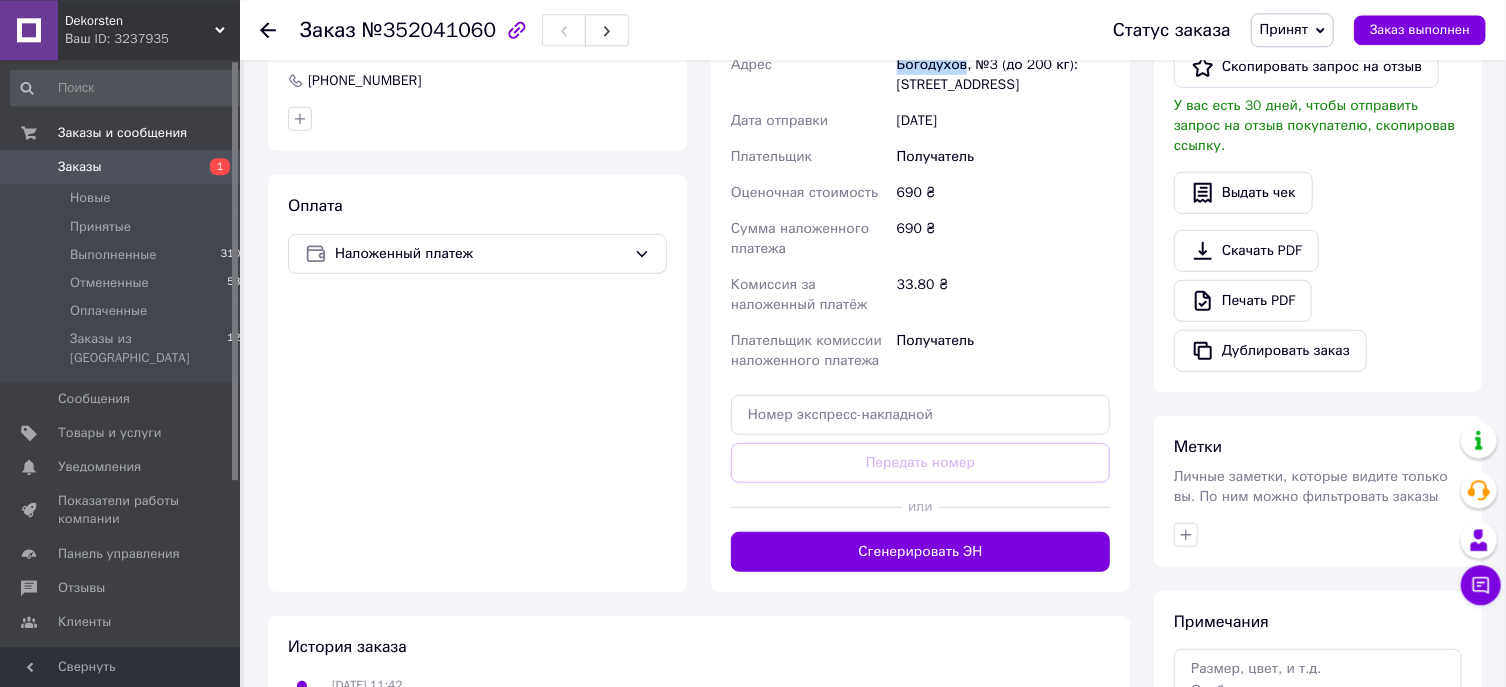 scroll, scrollTop: 643, scrollLeft: 0, axis: vertical 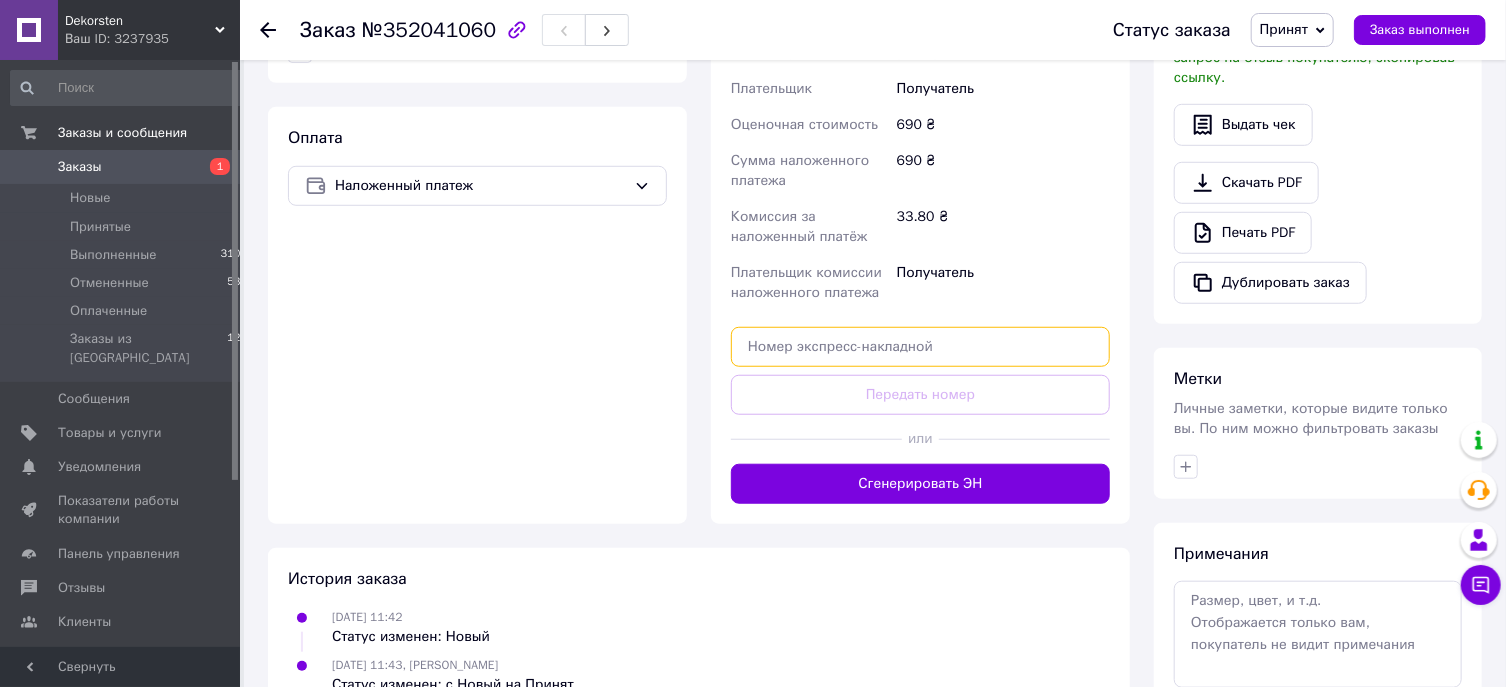 click at bounding box center [920, 347] 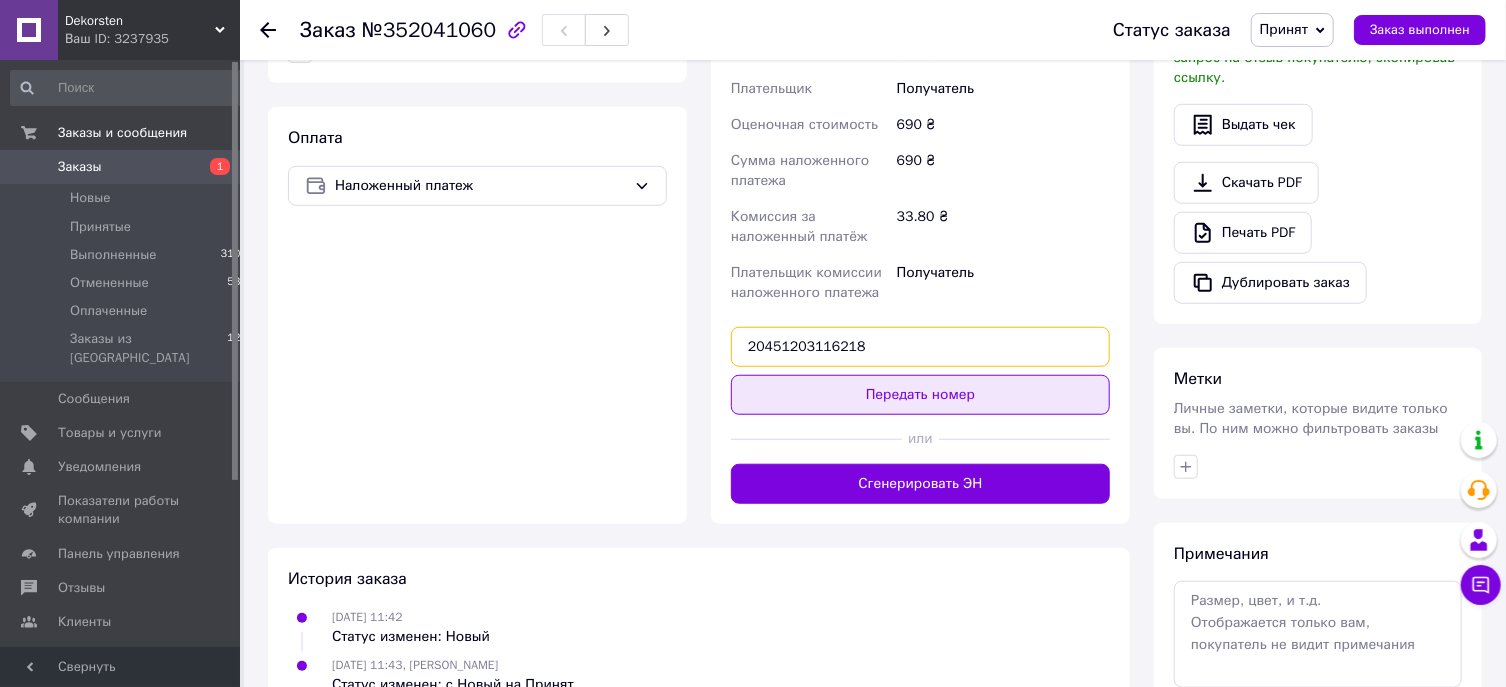type on "20451203116218" 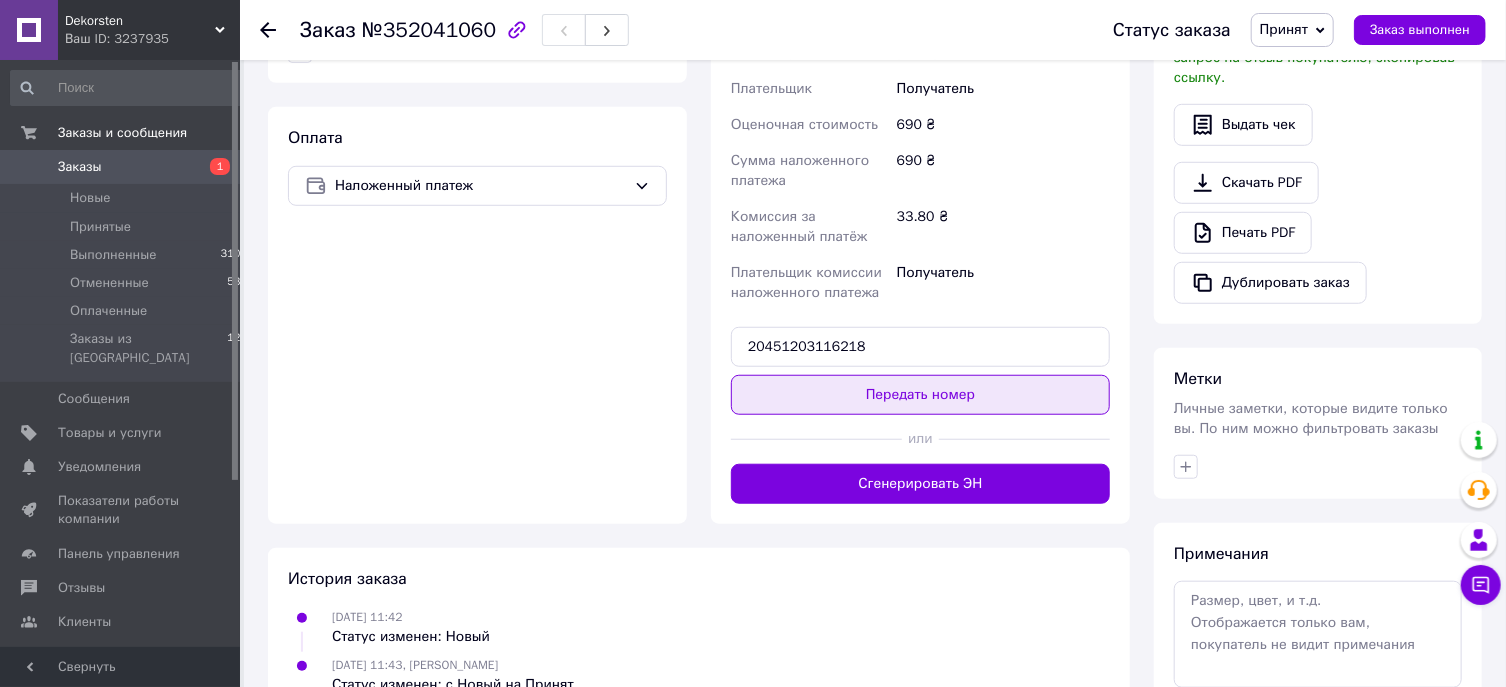 click on "Передать номер" at bounding box center [920, 395] 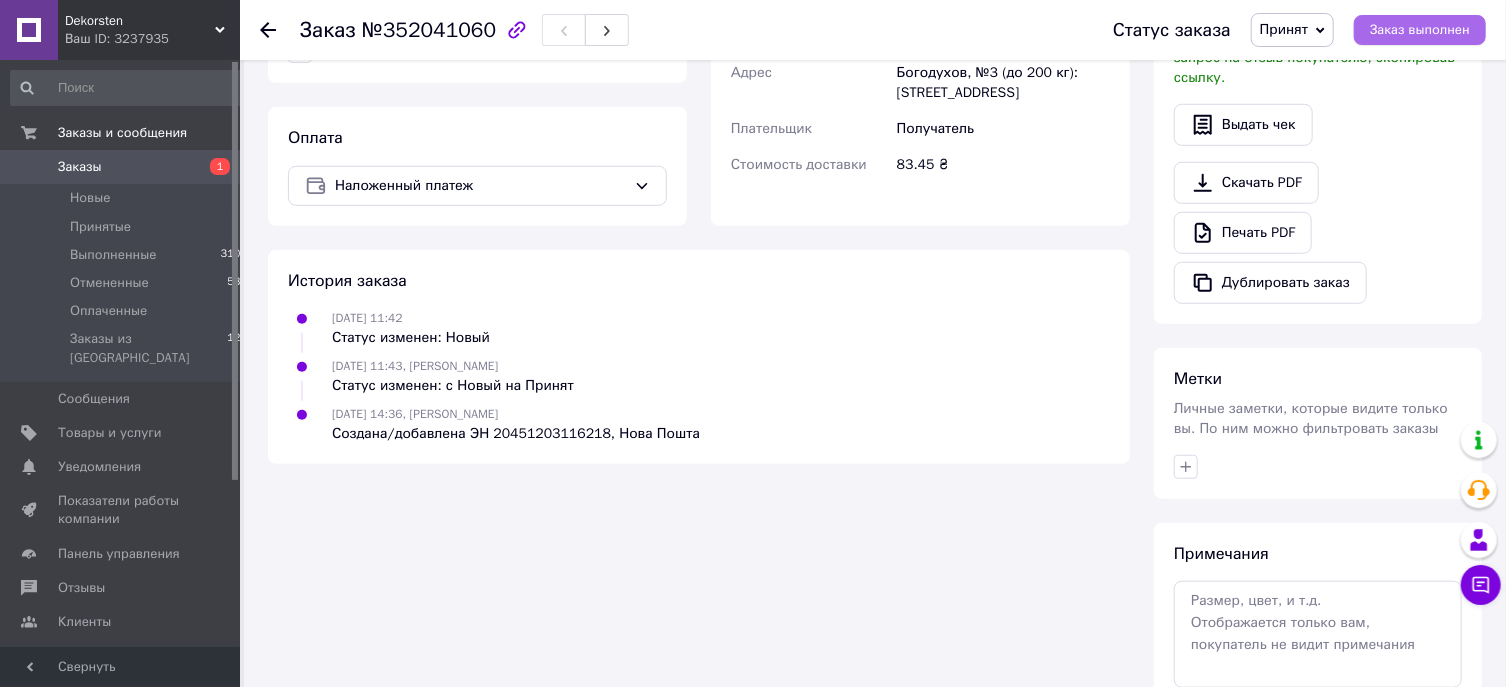 click on "Заказ выполнен" at bounding box center [1420, 30] 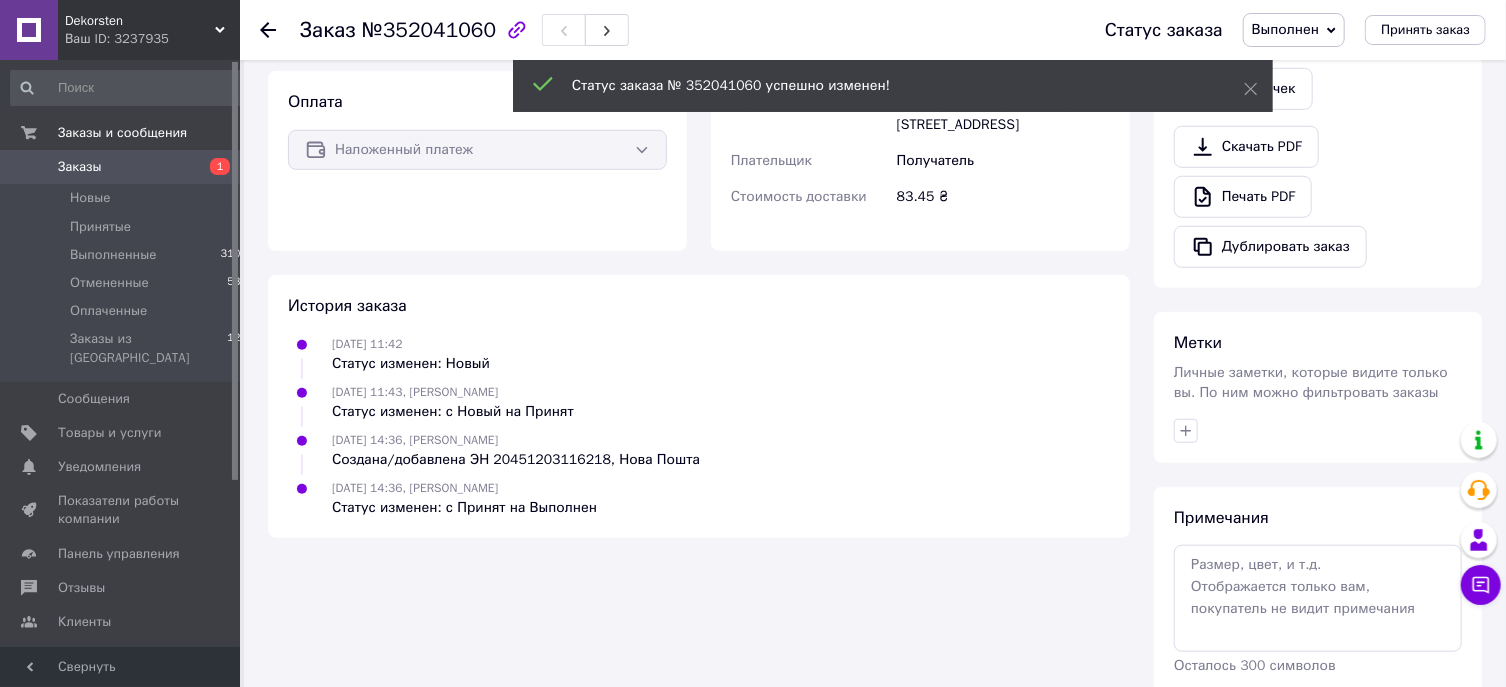 scroll, scrollTop: 607, scrollLeft: 0, axis: vertical 